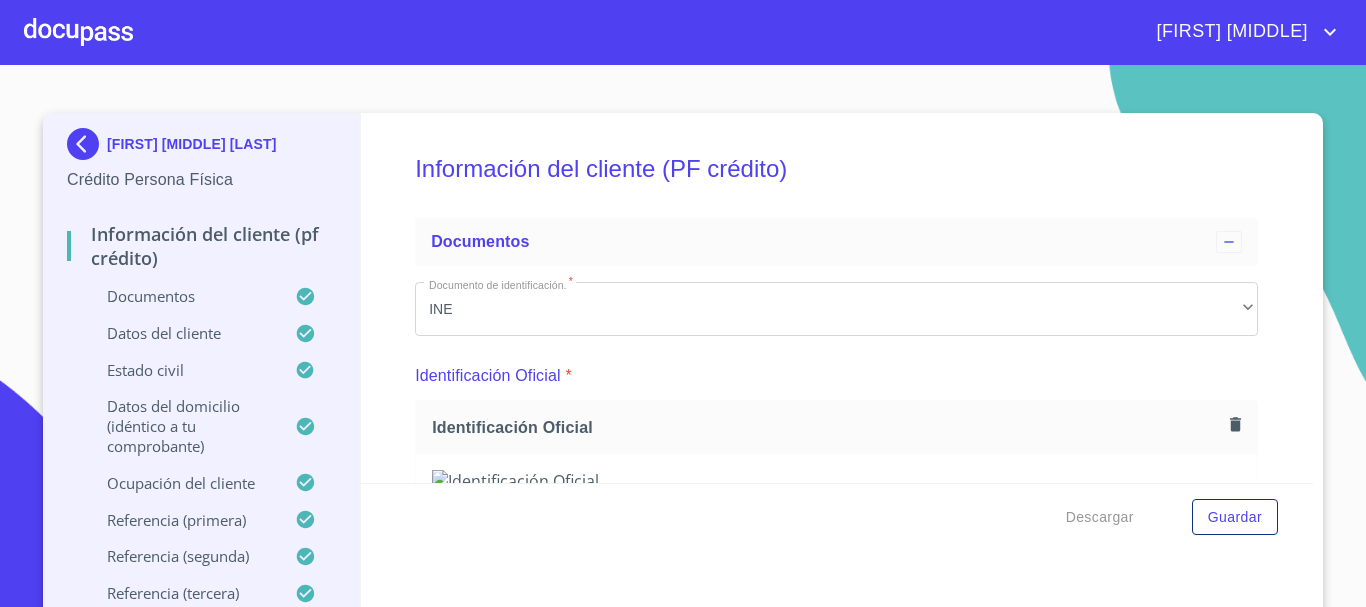 scroll, scrollTop: 0, scrollLeft: 0, axis: both 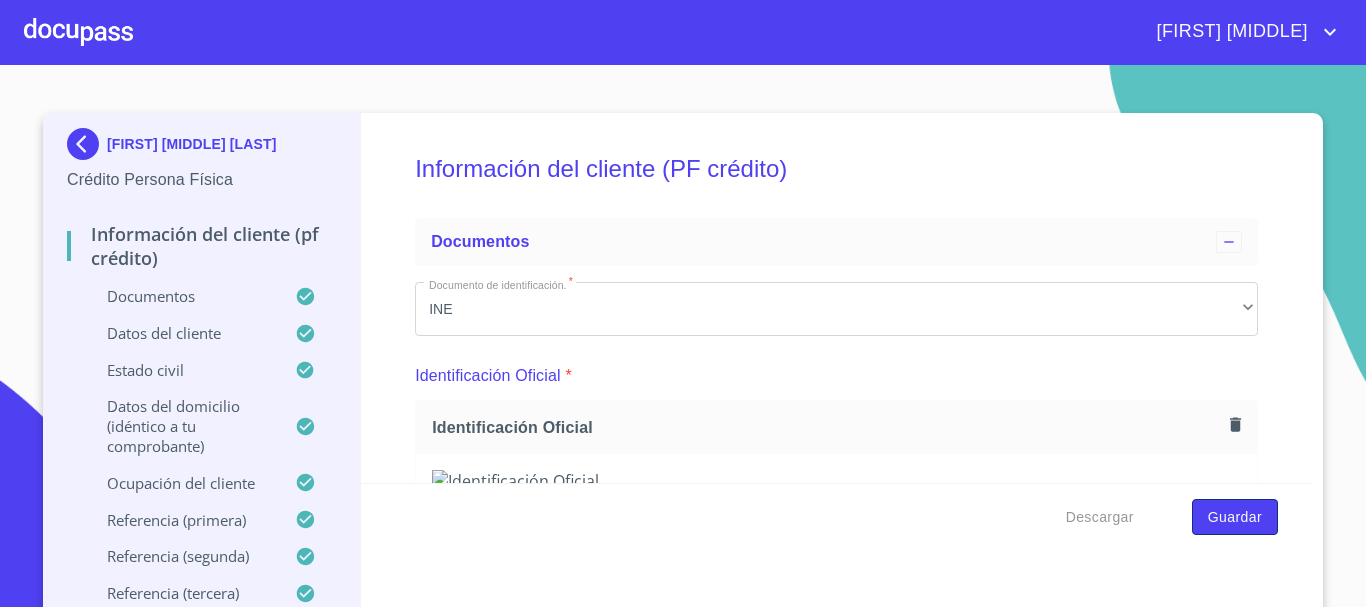 click on "Guardar" at bounding box center (1235, 517) 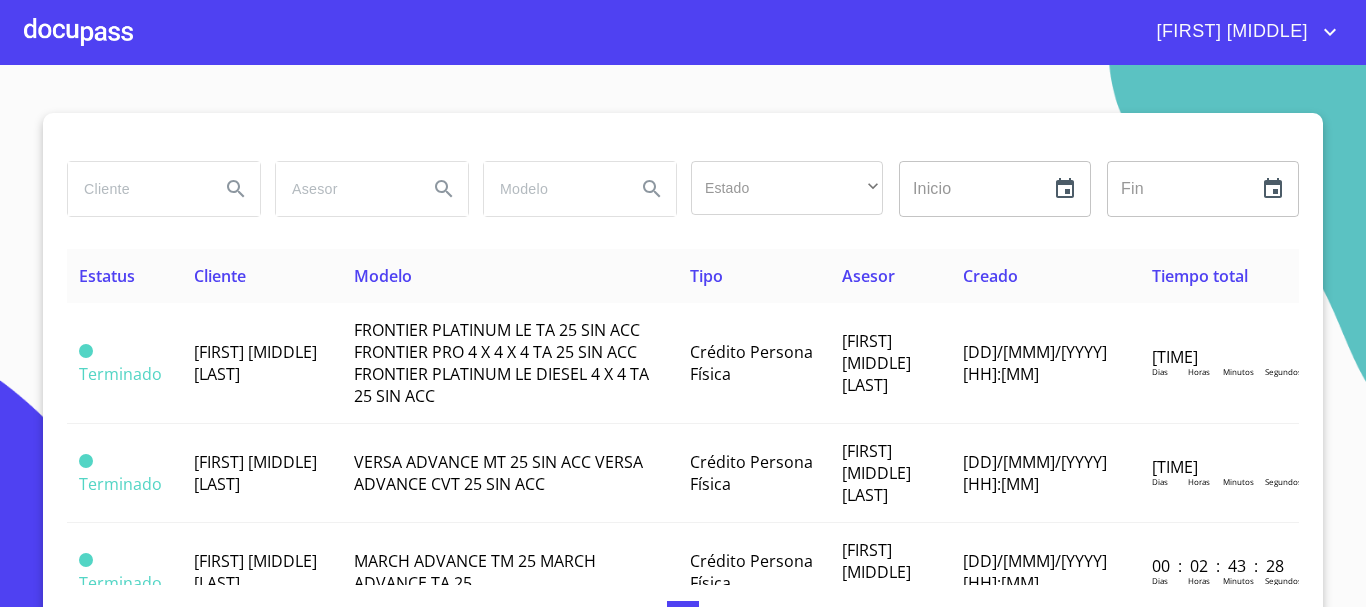 click at bounding box center [78, 32] 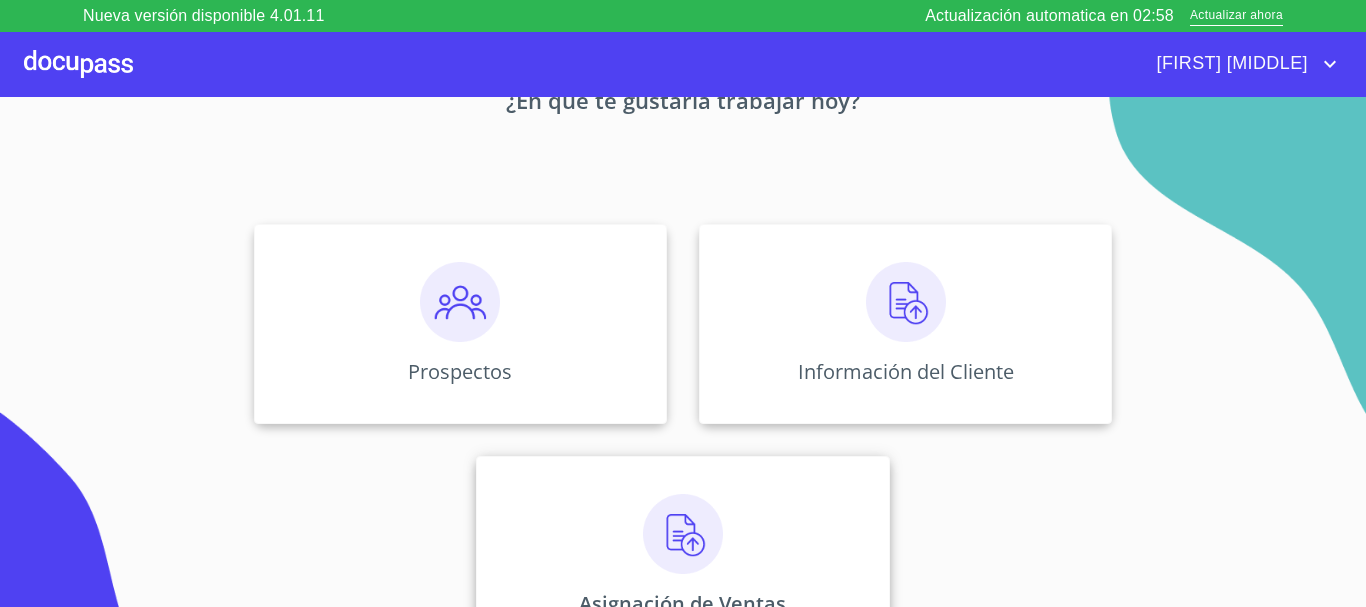 scroll, scrollTop: 166, scrollLeft: 0, axis: vertical 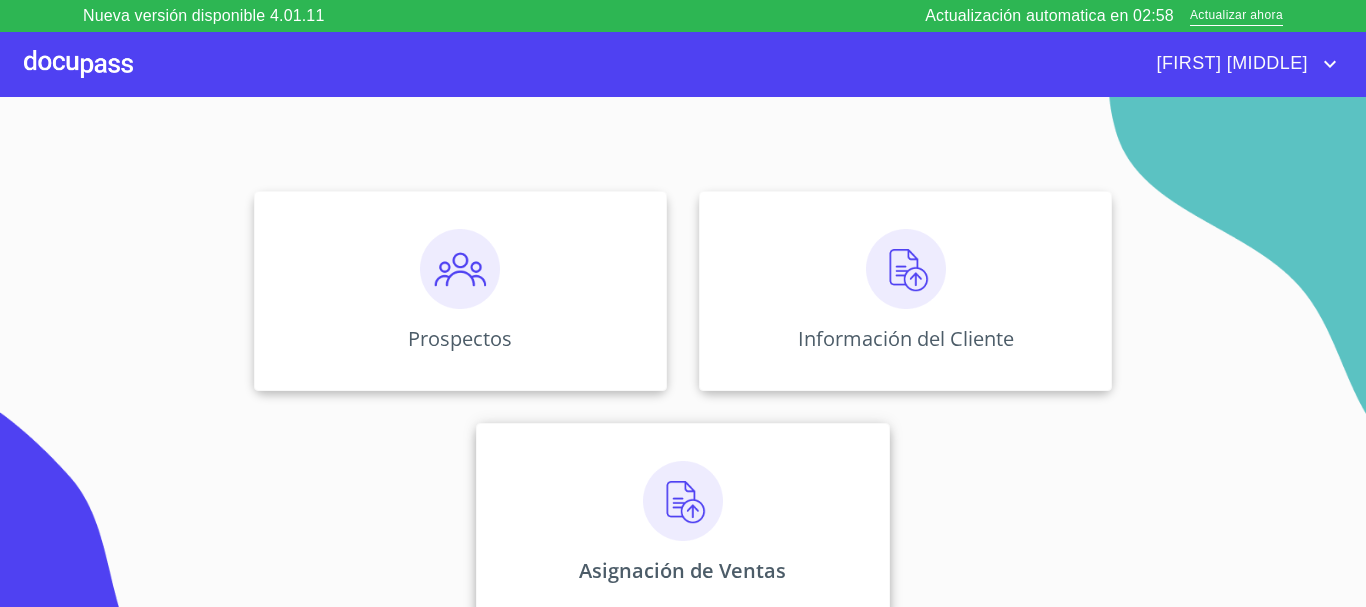 click at bounding box center (683, 501) 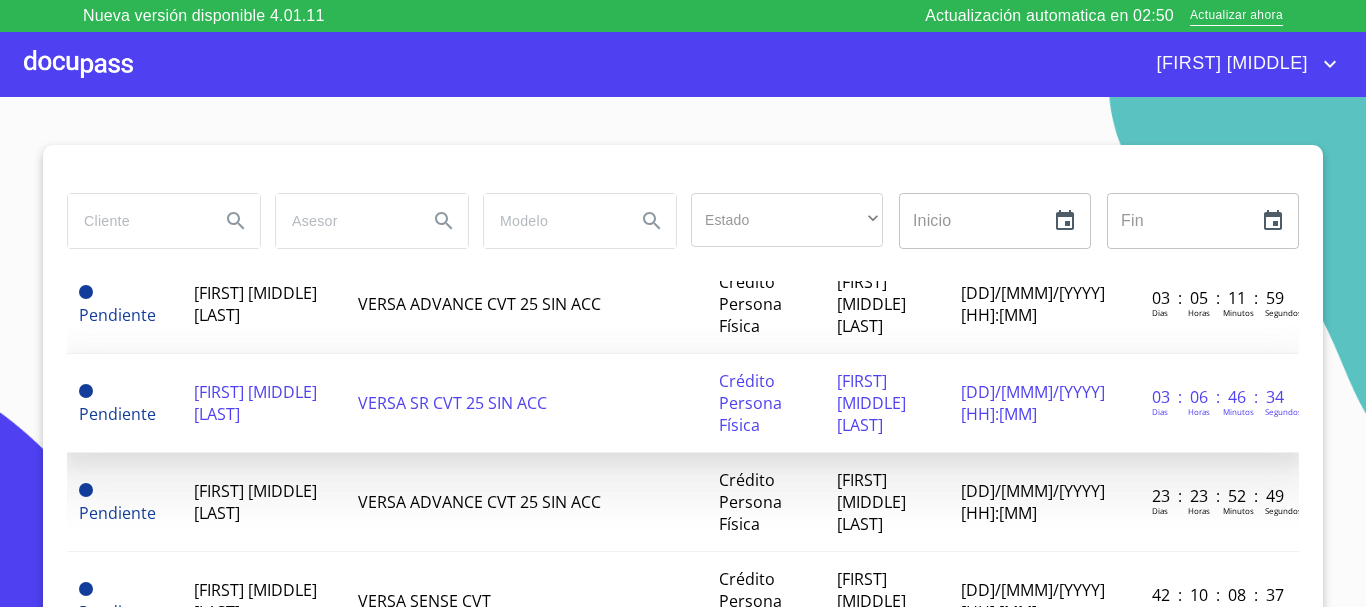 scroll, scrollTop: 400, scrollLeft: 0, axis: vertical 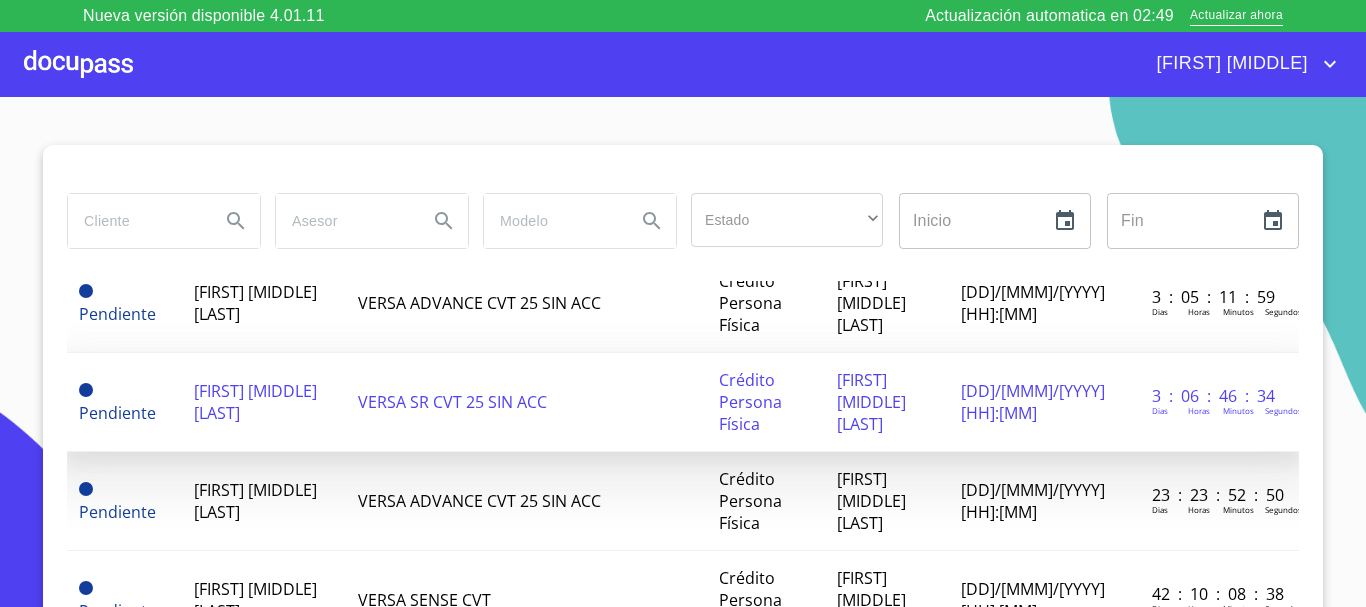 click on "VERSA SR CVT 25 SIN ACC" at bounding box center (526, 402) 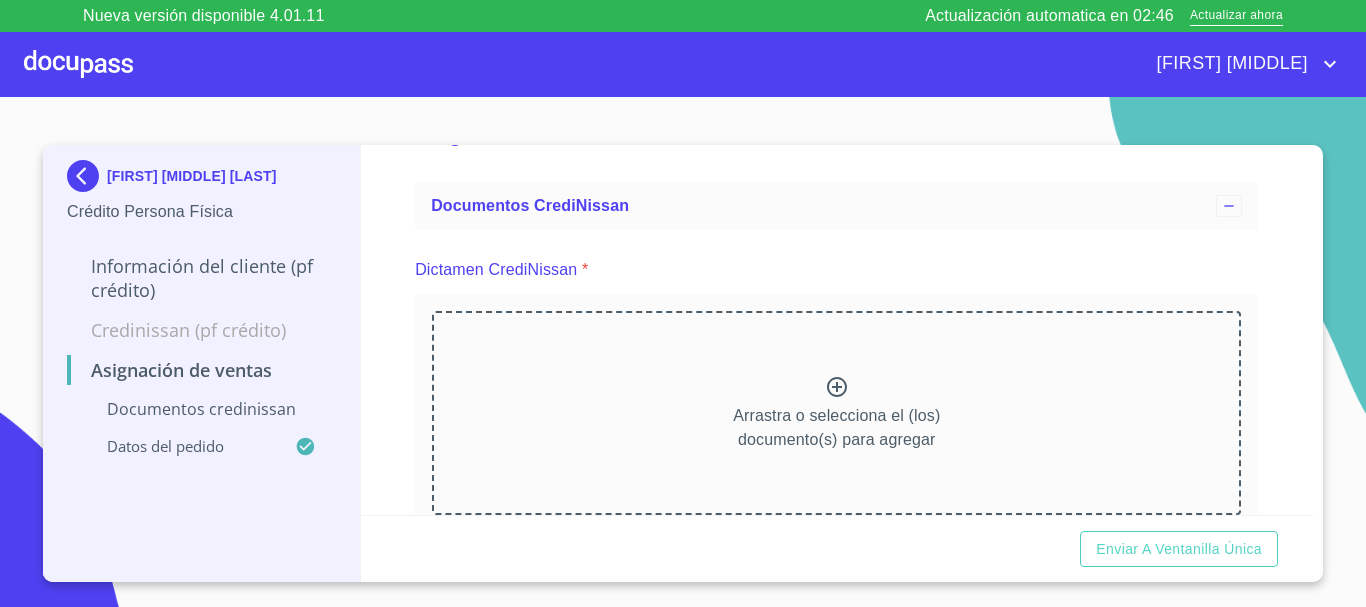 scroll, scrollTop: 100, scrollLeft: 0, axis: vertical 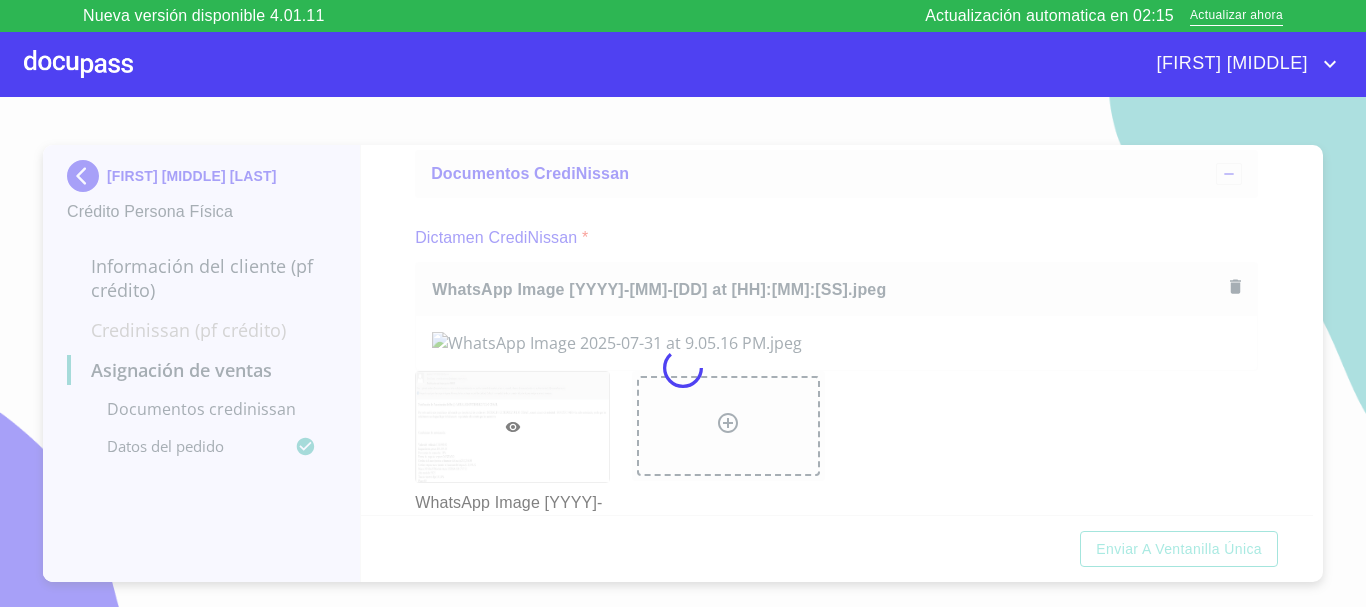 drag, startPoint x: 1270, startPoint y: 266, endPoint x: 1271, endPoint y: 276, distance: 10.049875 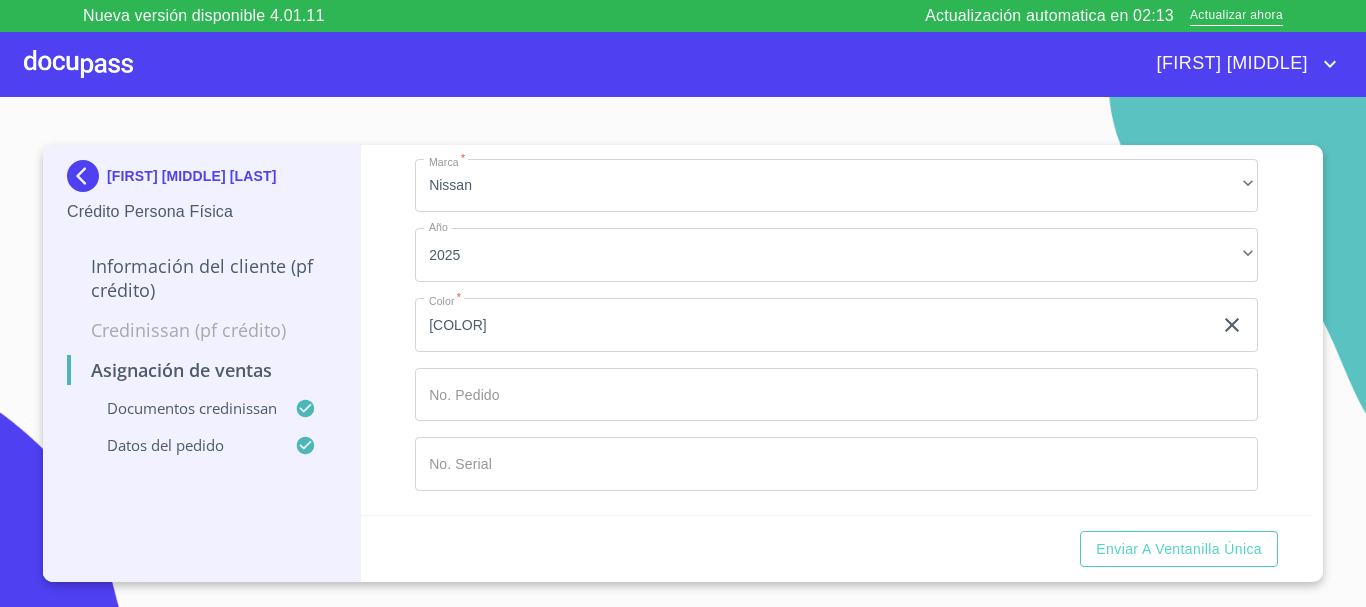 scroll, scrollTop: 850, scrollLeft: 0, axis: vertical 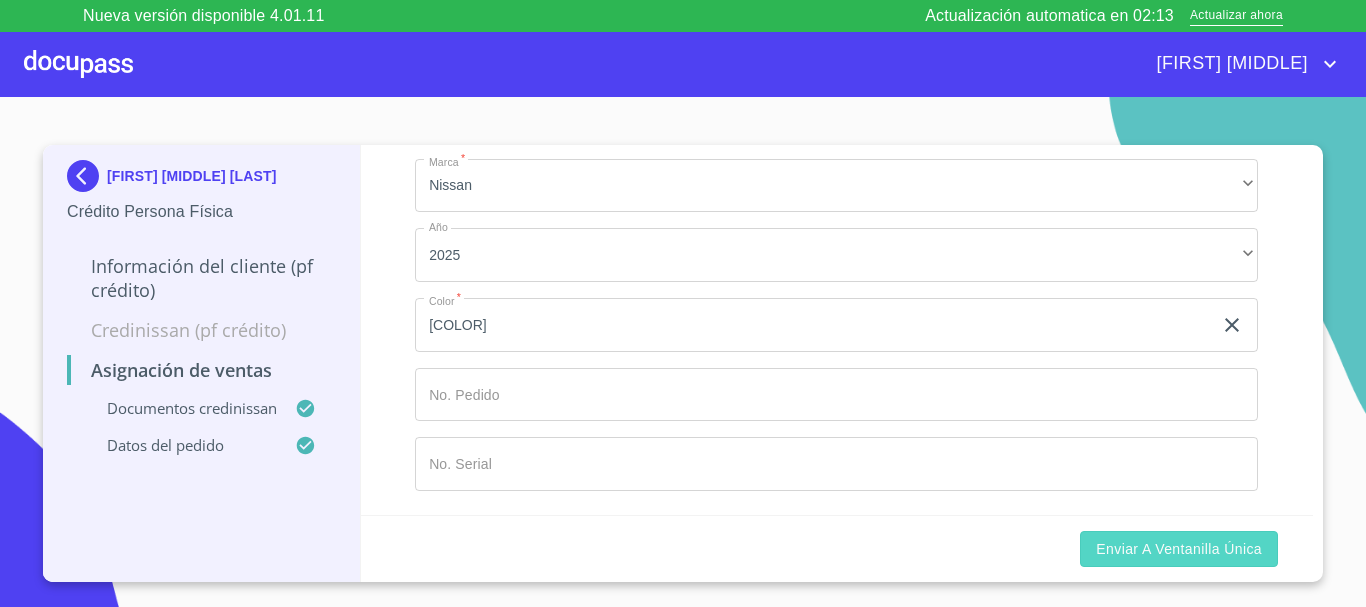 click on "Enviar a Ventanilla única" at bounding box center (1179, 549) 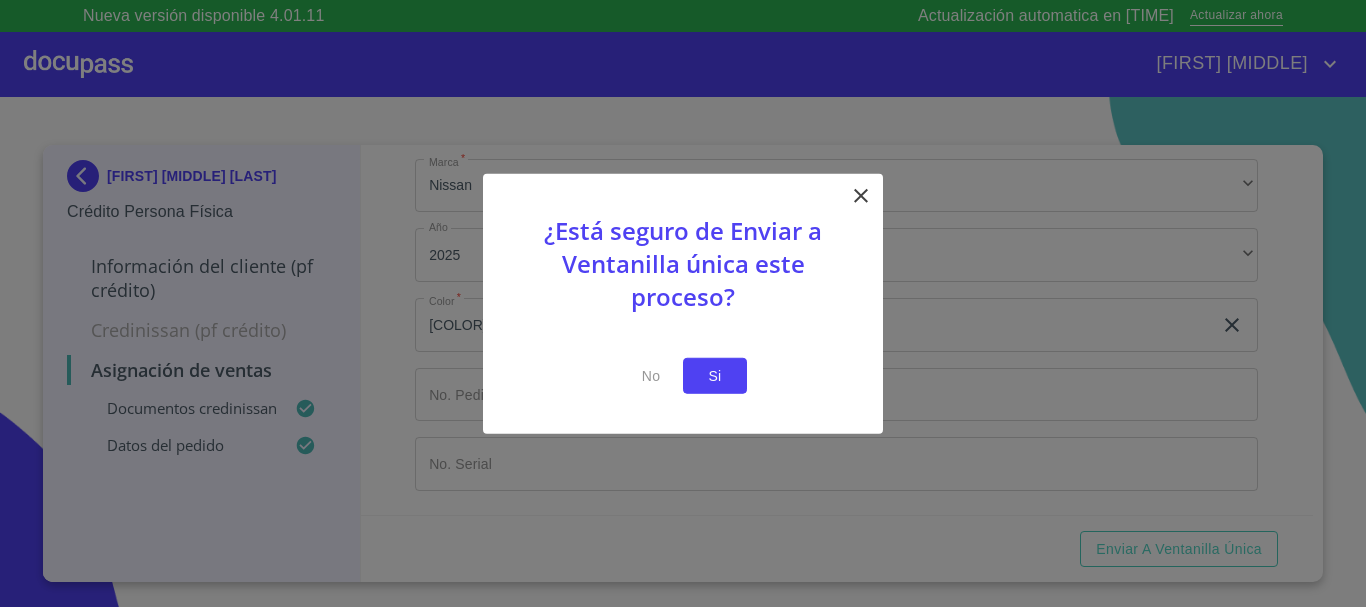 click on "Si" at bounding box center (715, 375) 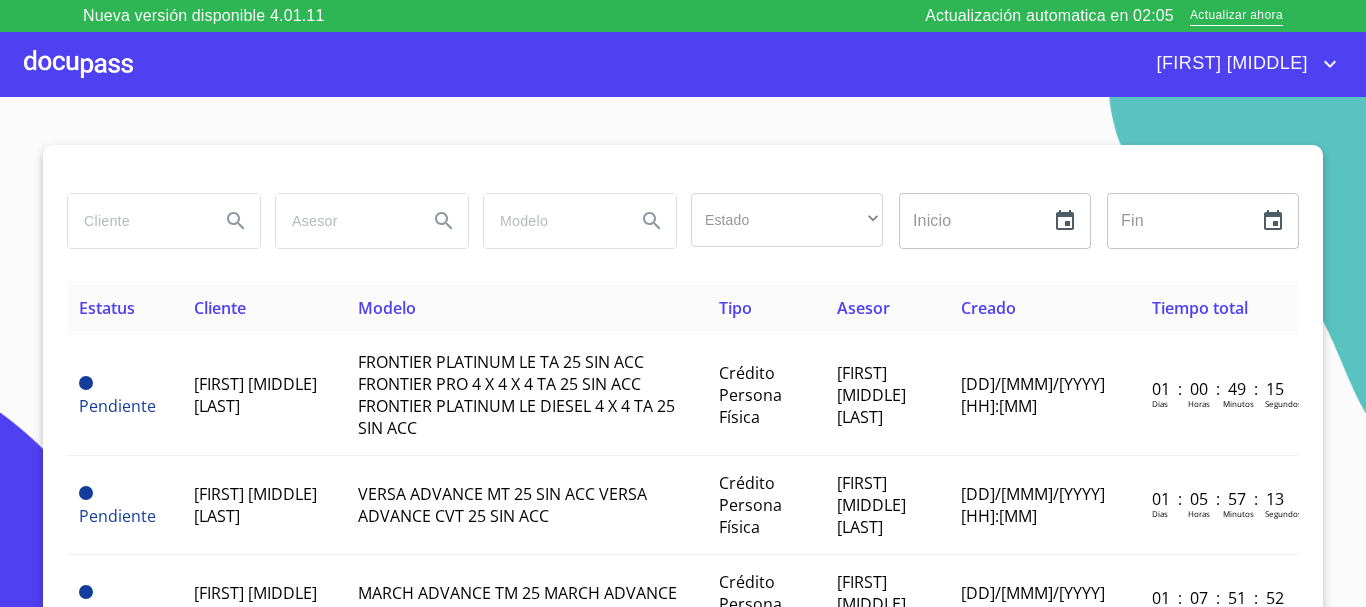 click at bounding box center (78, 64) 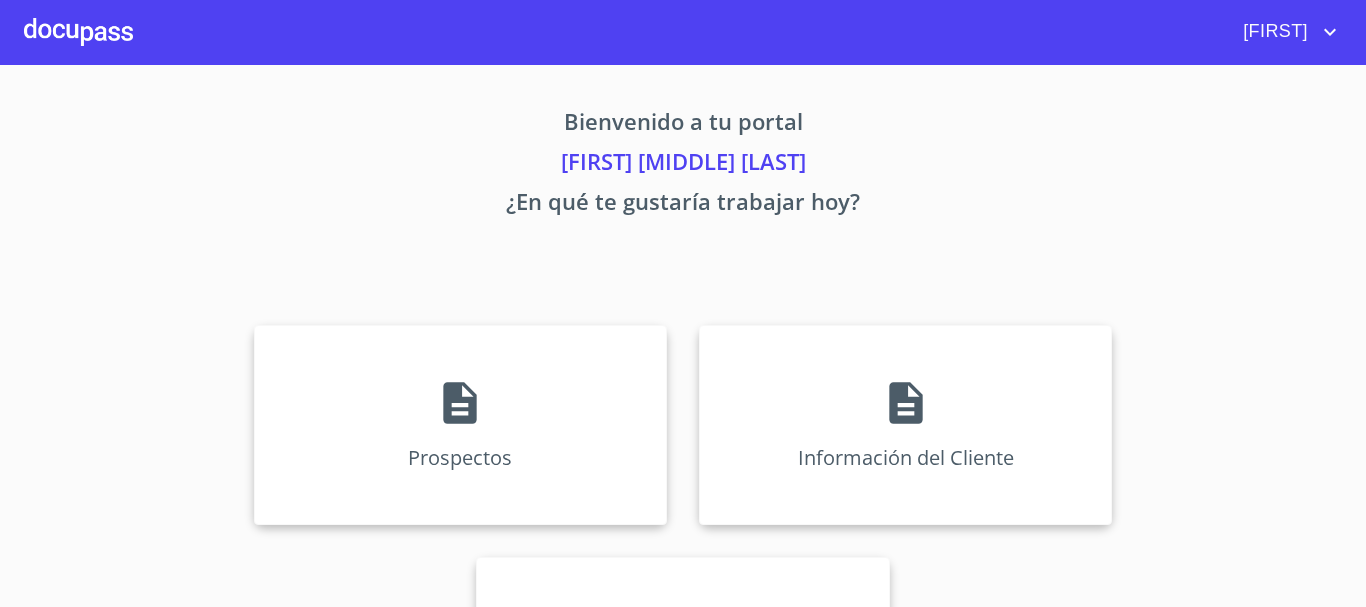 scroll, scrollTop: 0, scrollLeft: 0, axis: both 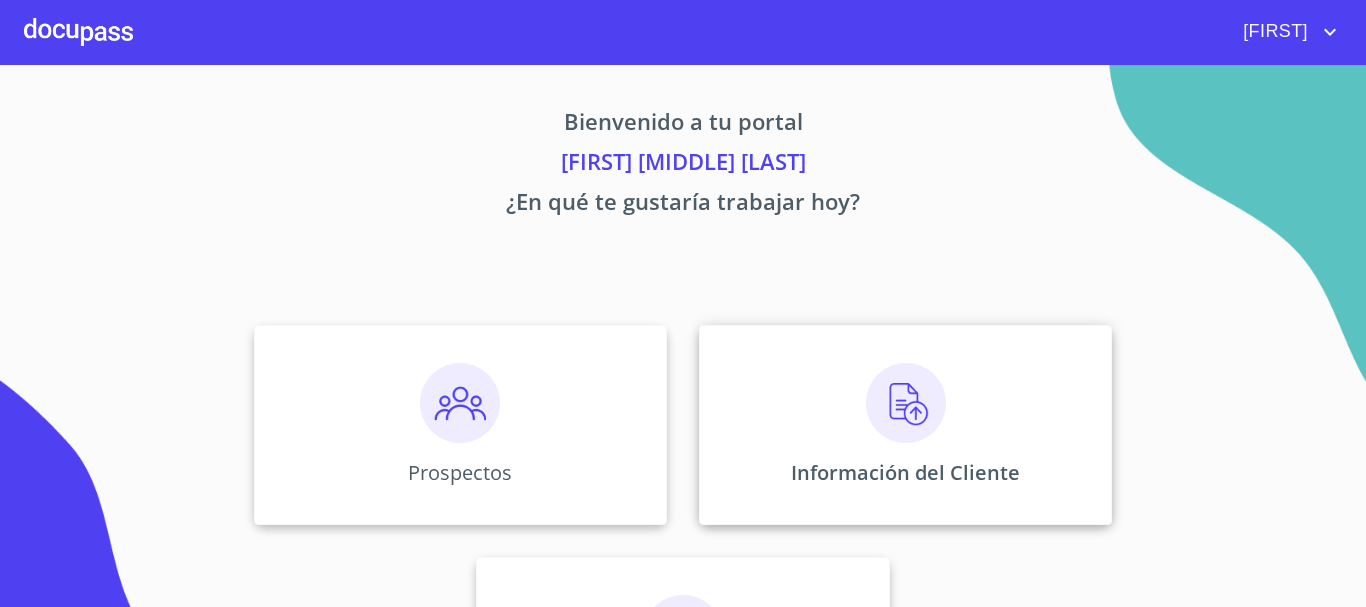 click at bounding box center [906, 403] 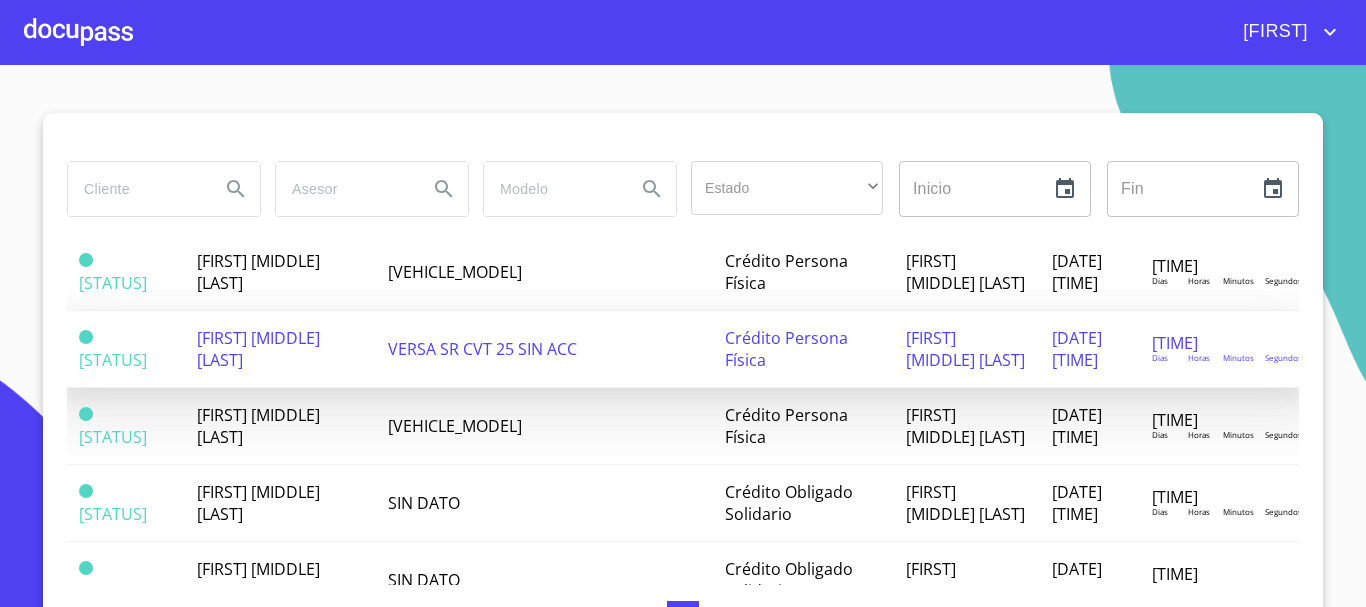 scroll, scrollTop: 400, scrollLeft: 0, axis: vertical 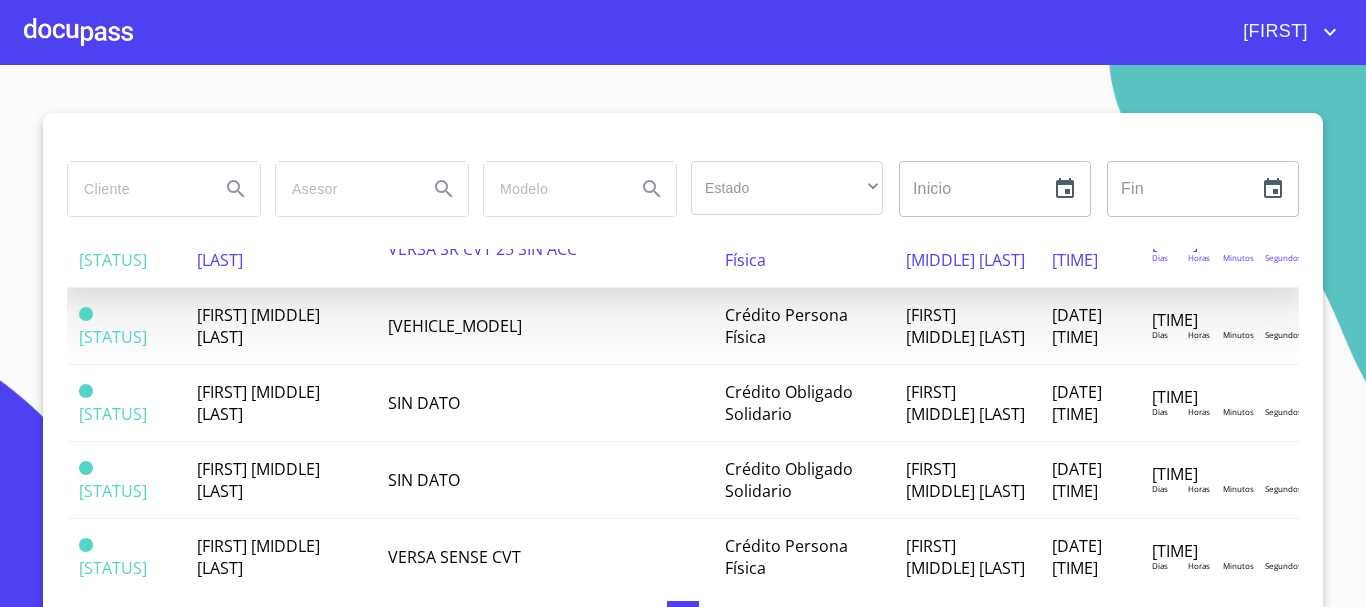 click on "[FIRST] [MIDDLE] [LAST]" at bounding box center [280, 249] 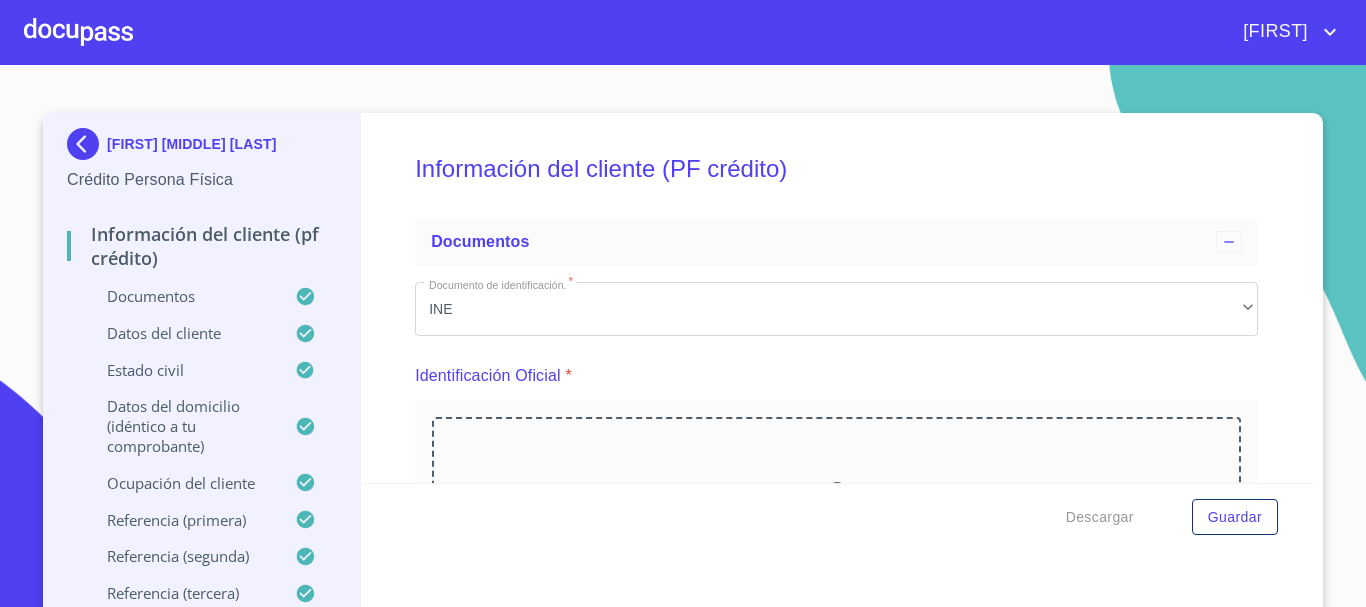 scroll, scrollTop: 22, scrollLeft: 0, axis: vertical 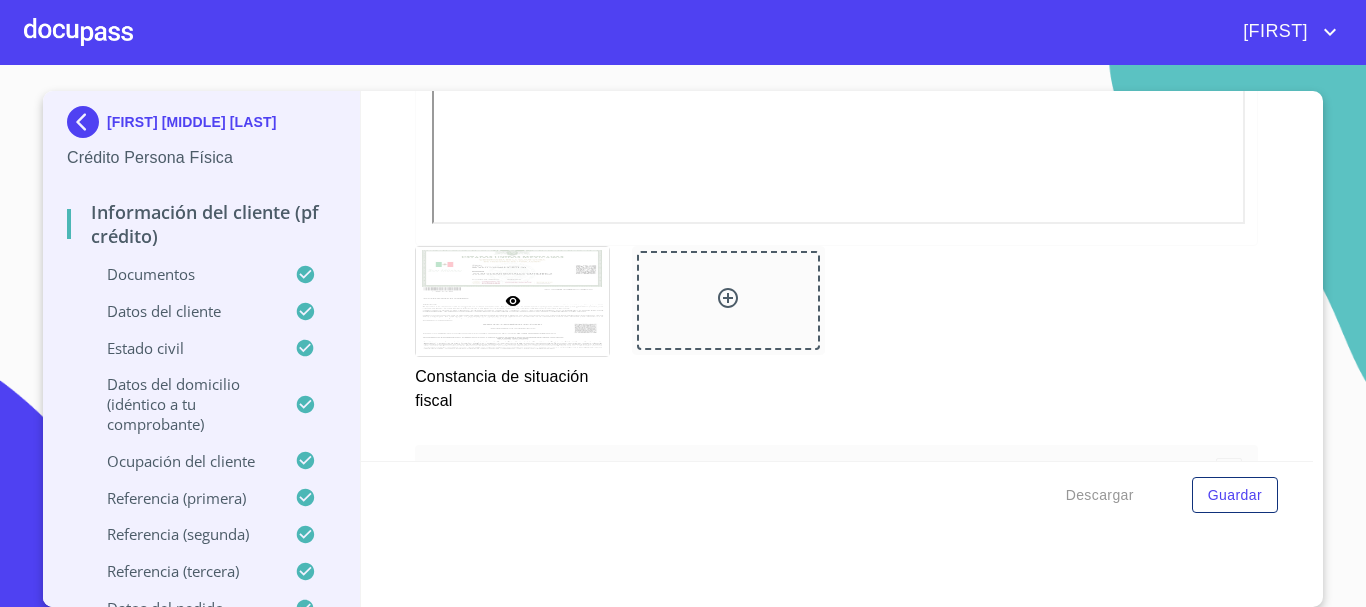 click 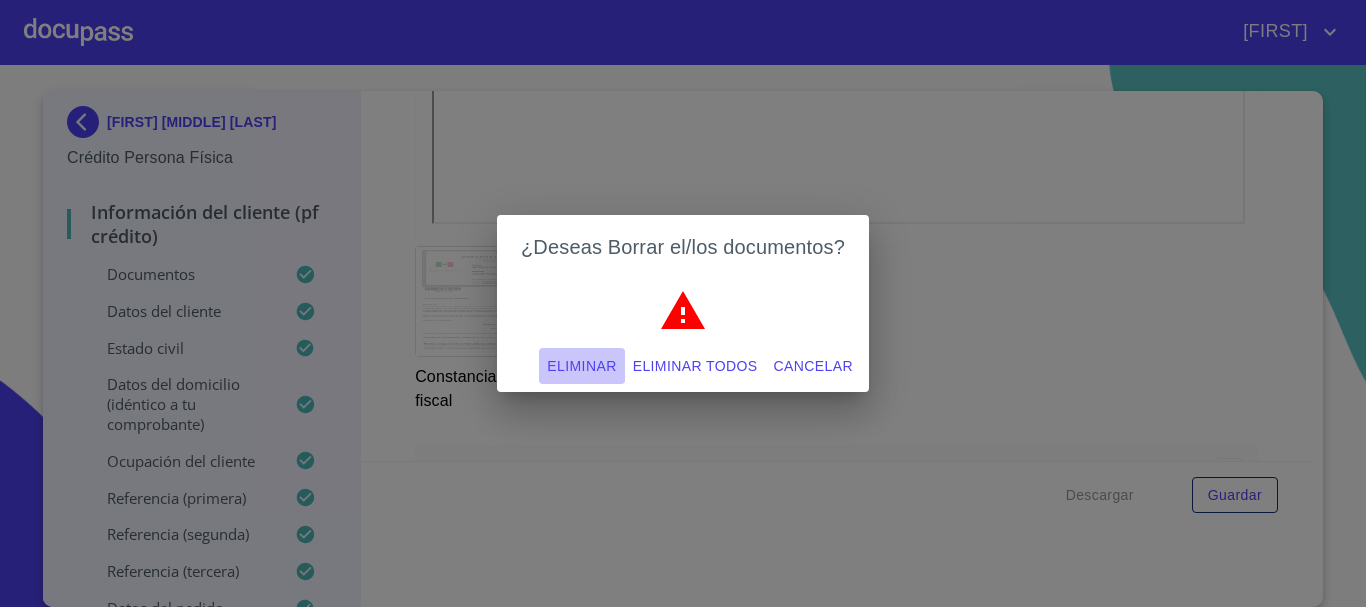 click on "Eliminar" at bounding box center (581, 366) 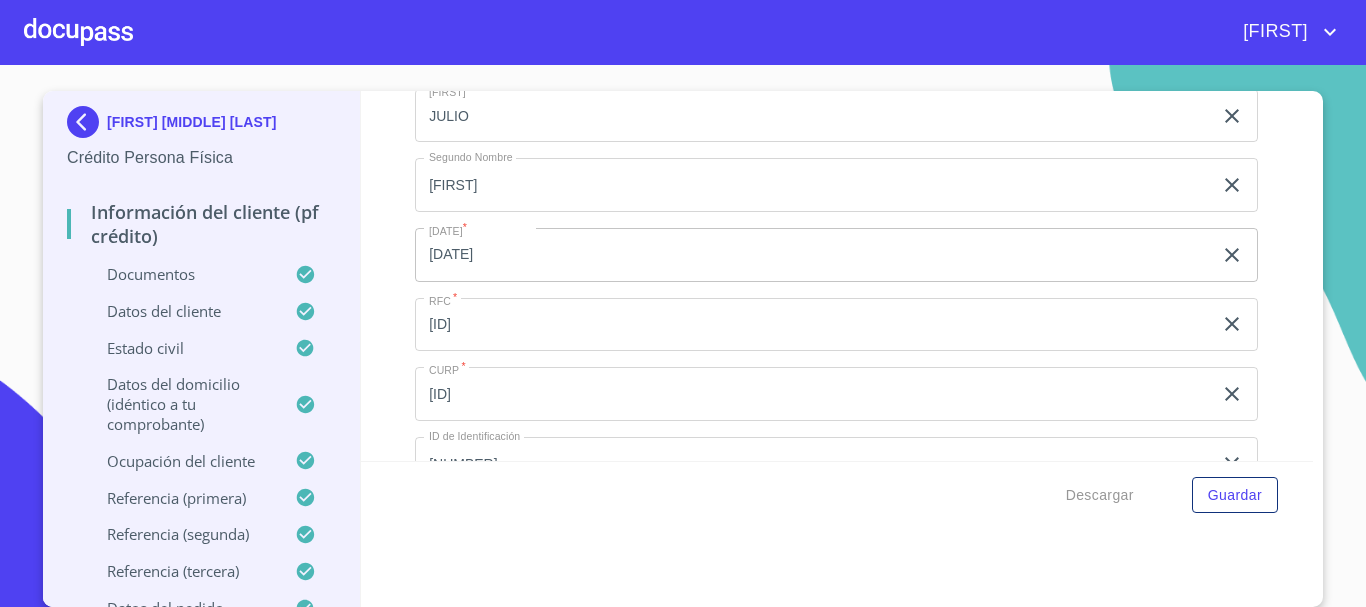 click at bounding box center [837, -290] 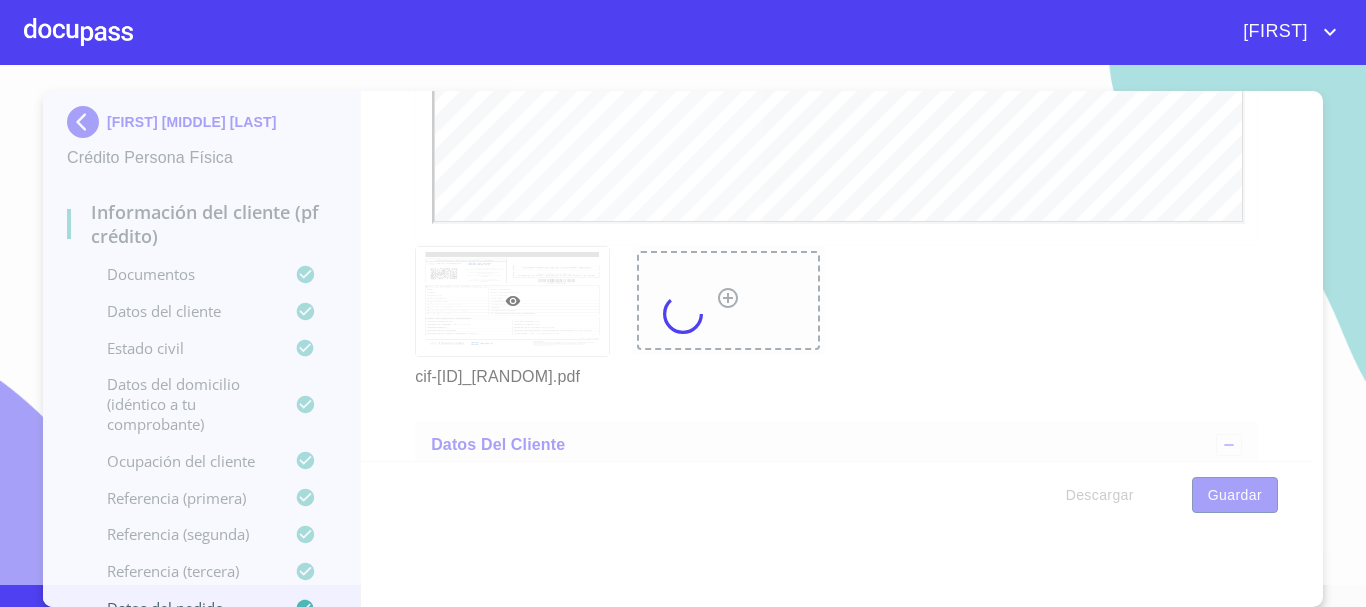 scroll, scrollTop: 0, scrollLeft: 0, axis: both 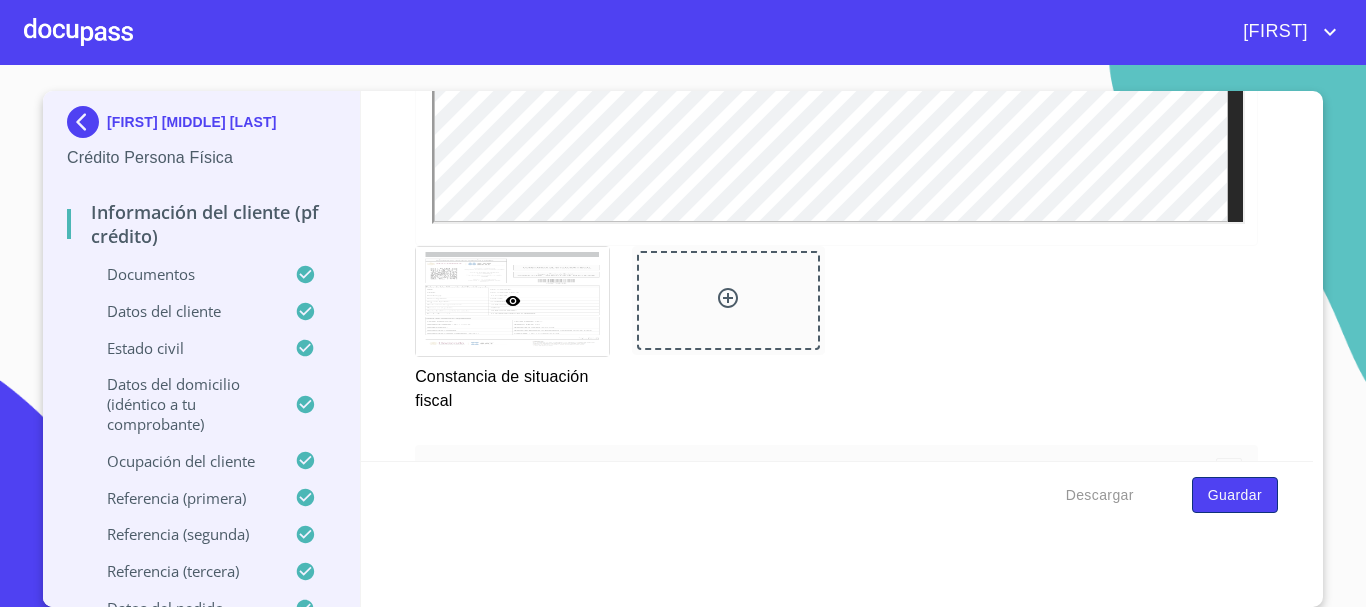 click on "Guardar" at bounding box center (1235, 495) 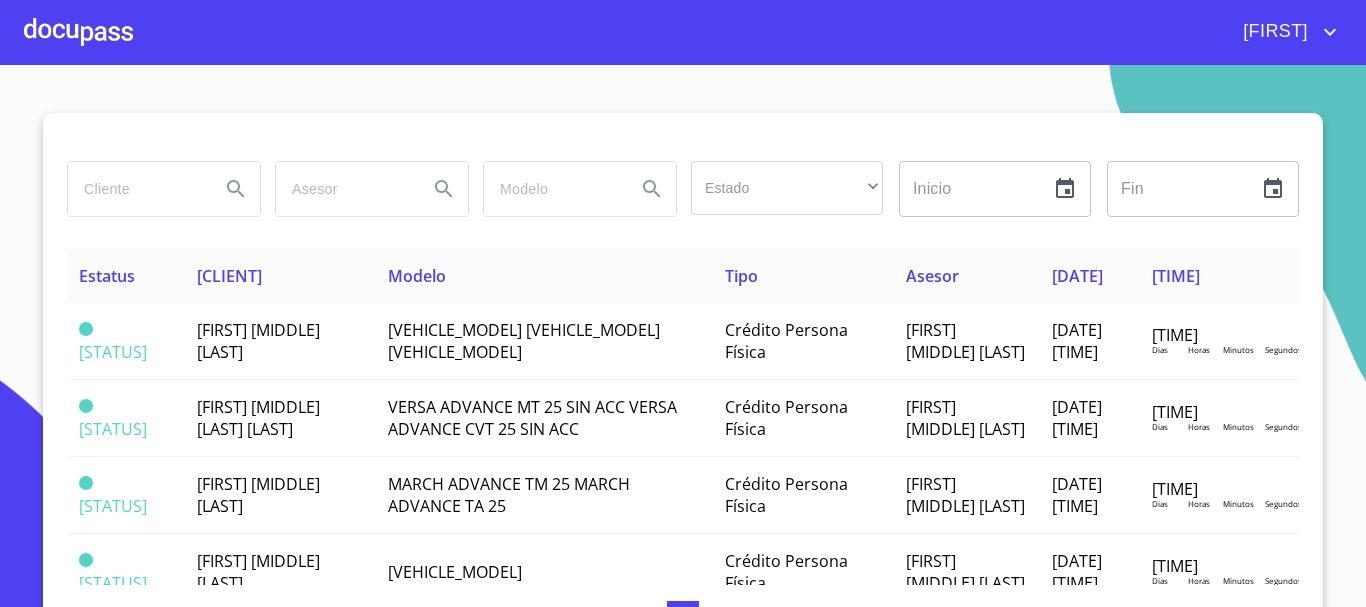 click on "Estado ​ ​ Inicio ​ Fin ​ Estatus   Cliente   Modelo   Tipo   Asesor   Creado   Tiempo total   Terminado LUIS FERNANDO HERNANDEZ GUTIERREZ FRONTIER PLATINUM LE TA 25 SIN ACC FRONTIER PRO 4 X 4 X 4 TA 25 SIN ACC FRONTIER PLATINUM LE DIESEL 4 X 4 TA 25 SIN ACC Crédito Persona Física JORGE ANTONIO TORRES YAÑEZ 30/jul./2025 19:59 00  :  00  :  16  :  46 Dias Horas Minutos Segundos Terminado LUIS ALFONSO GARCIA BARRERA VERSA ADVANCE MT 25 SIN ACC VERSA ADVANCE CVT 25 SIN ACC Crédito Persona Física JORGE ANTONIO TORRES YAÑEZ 30/jul./2025 14:44 00  :  00  :  23  :  37 Dias Horas Minutos Segundos Terminado MAGALY AGUILAR TOSCANO MARCH ADVANCE TM 25 MARCH ADVANCE TA 25 Crédito Persona Física JORGE ANTONIO TORRES YAÑEZ 30/jul./2025 10:30 00  :  02  :  43  :  28 Dias Horas Minutos Segundos Terminado ANGEL BONIFACIO TORRES RODRIGUEZ VERSA ADVANCE CVT 25 SIN ACC Crédito Persona Física JORGE ANTONIO TORRES YAÑEZ 28/jul./2025 15:14 00  :  00  :  37  :  16 Dias Horas Minutos Segundos Terminado Dias Horas" at bounding box center [683, 336] 